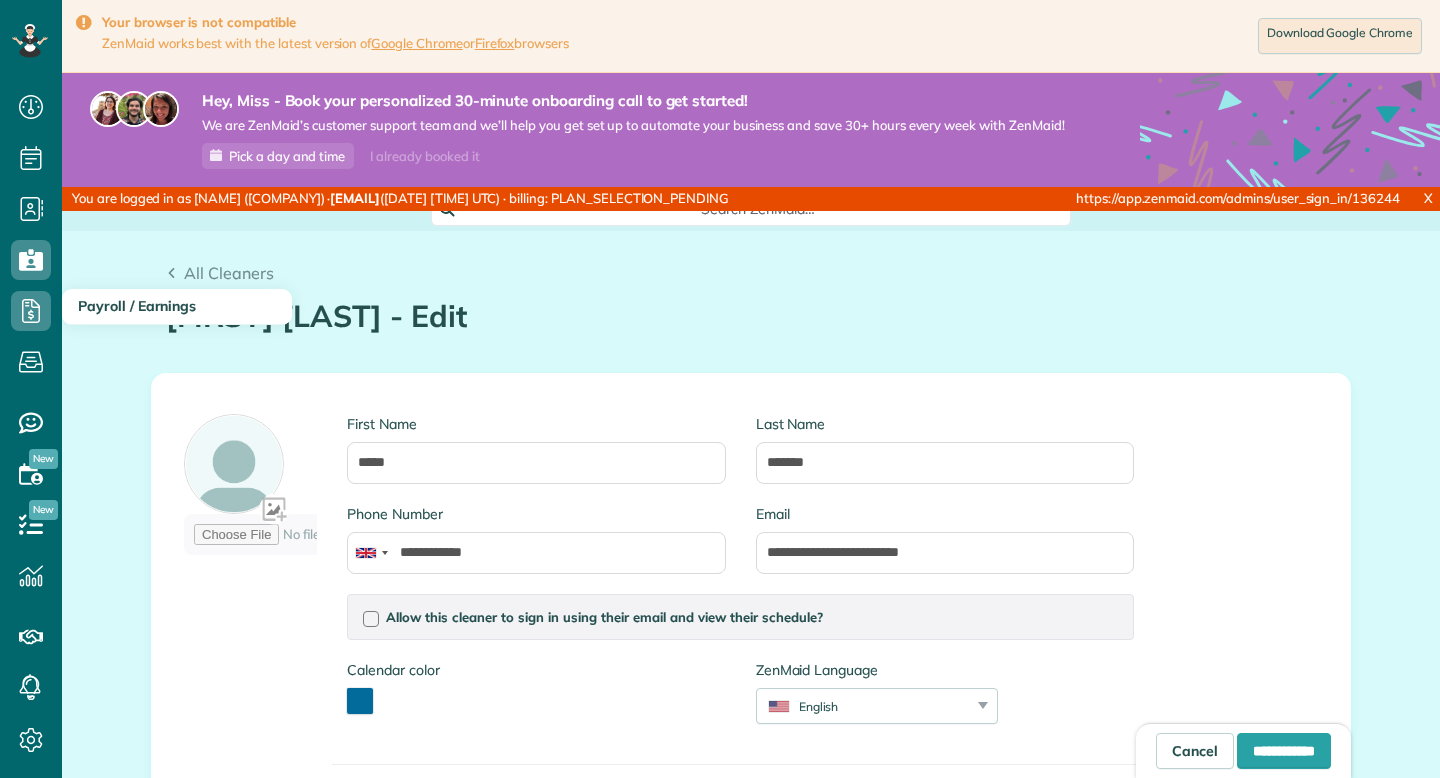 scroll, scrollTop: 0, scrollLeft: 0, axis: both 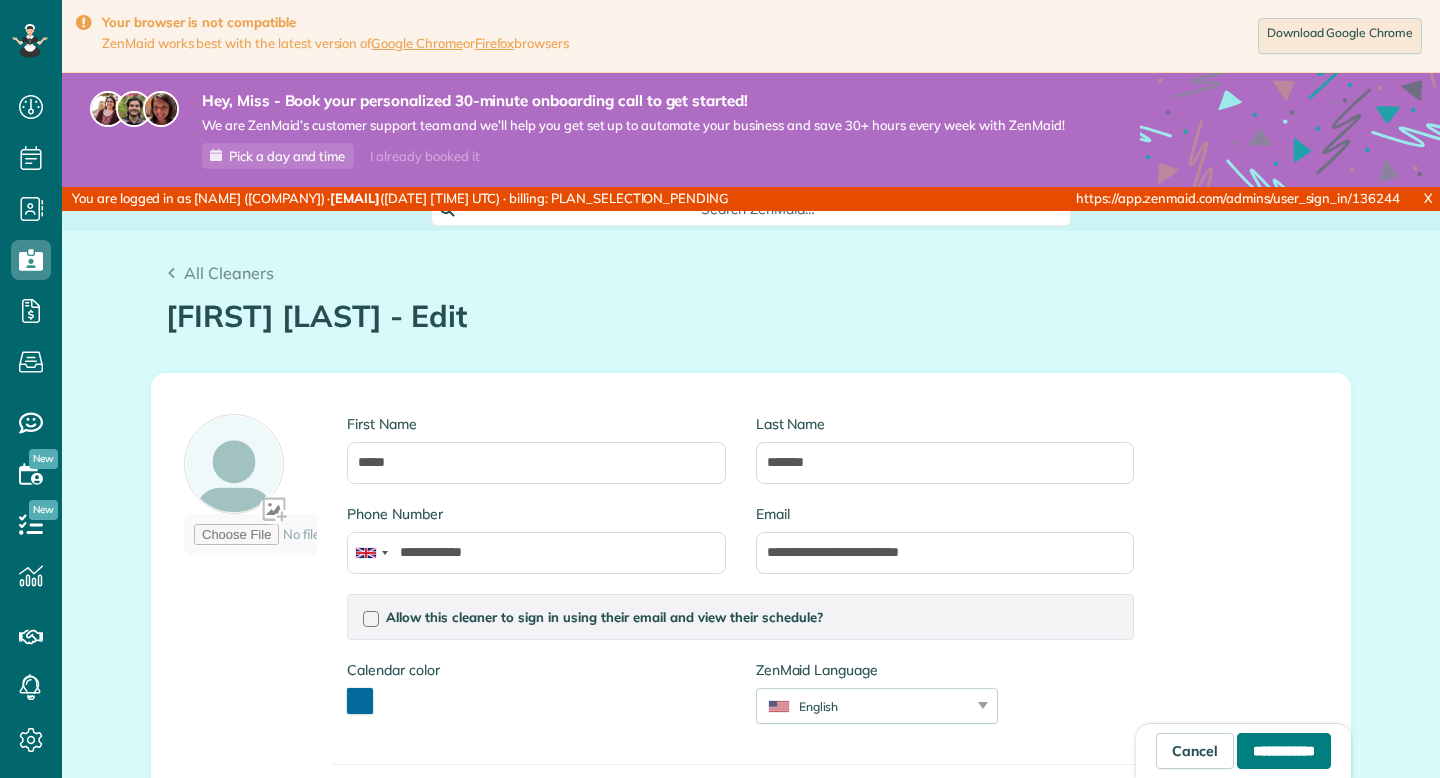click on "**********" at bounding box center [1284, 751] 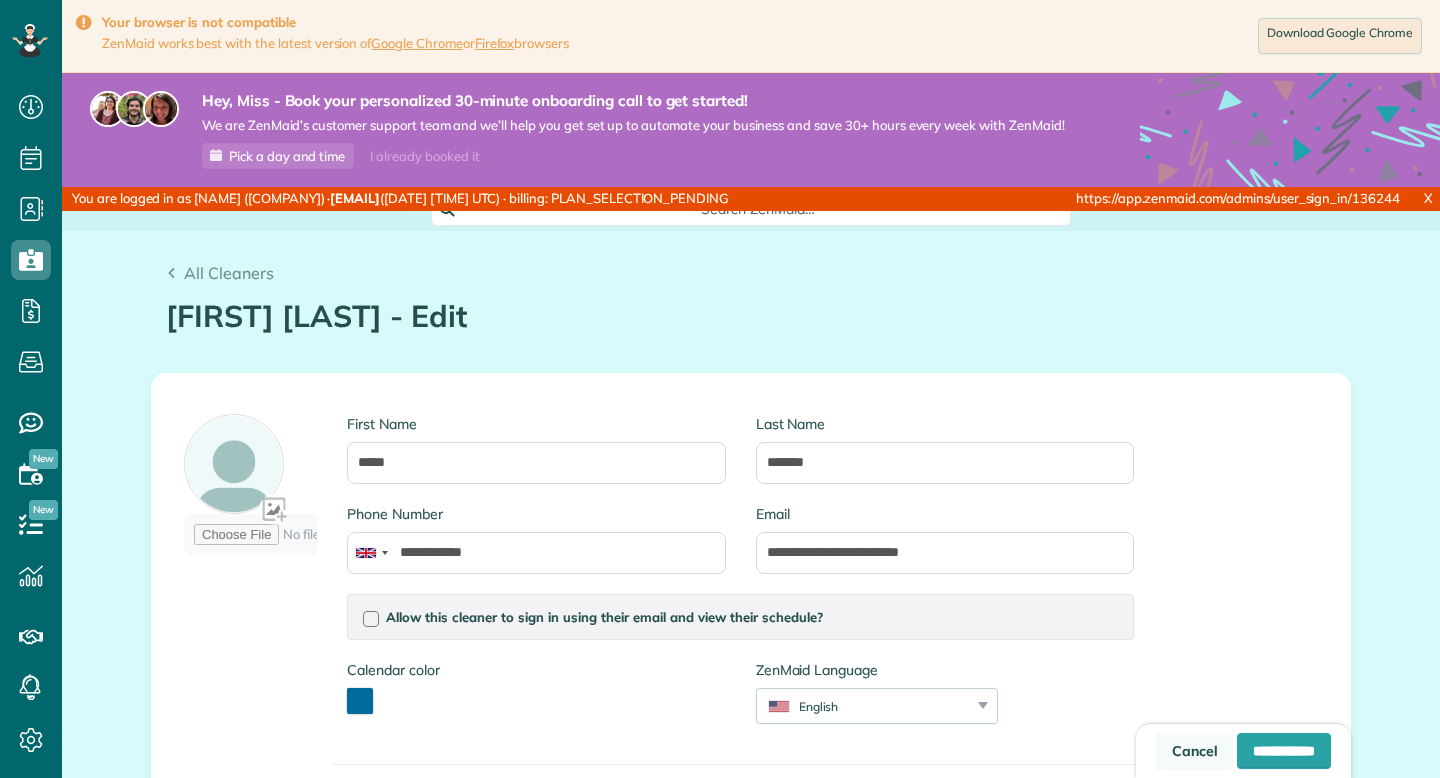 click on "Cancel" at bounding box center [1195, 751] 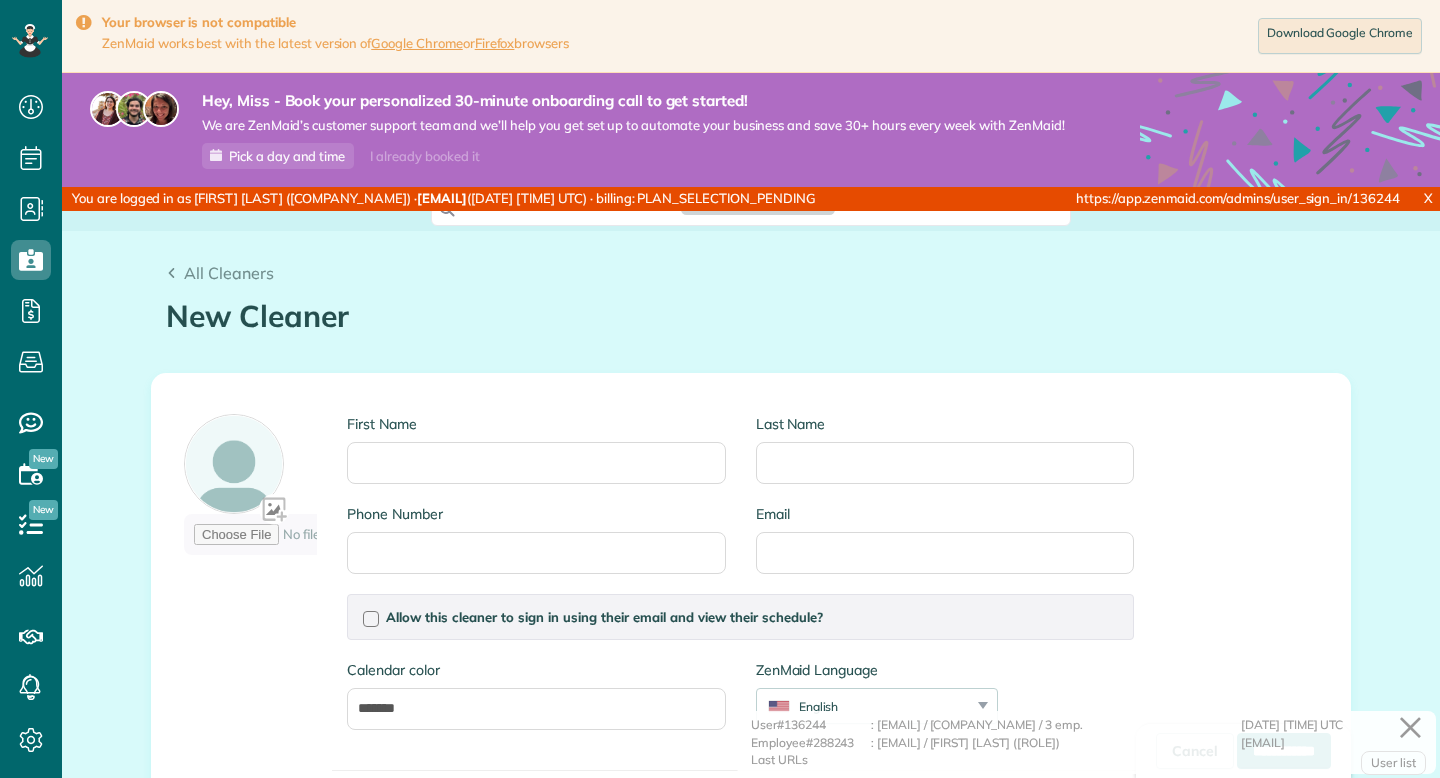 scroll, scrollTop: 0, scrollLeft: 0, axis: both 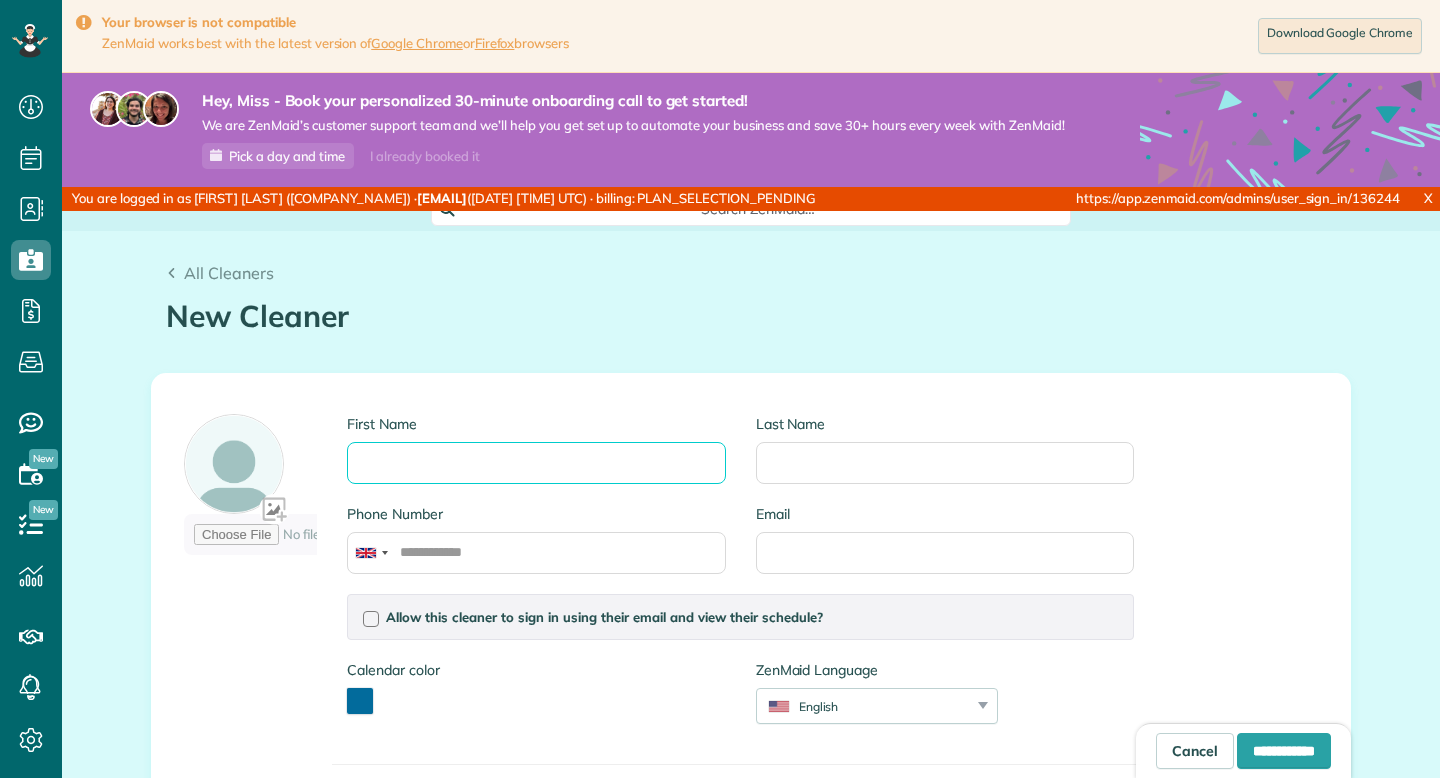 click on "First Name" at bounding box center (536, 463) 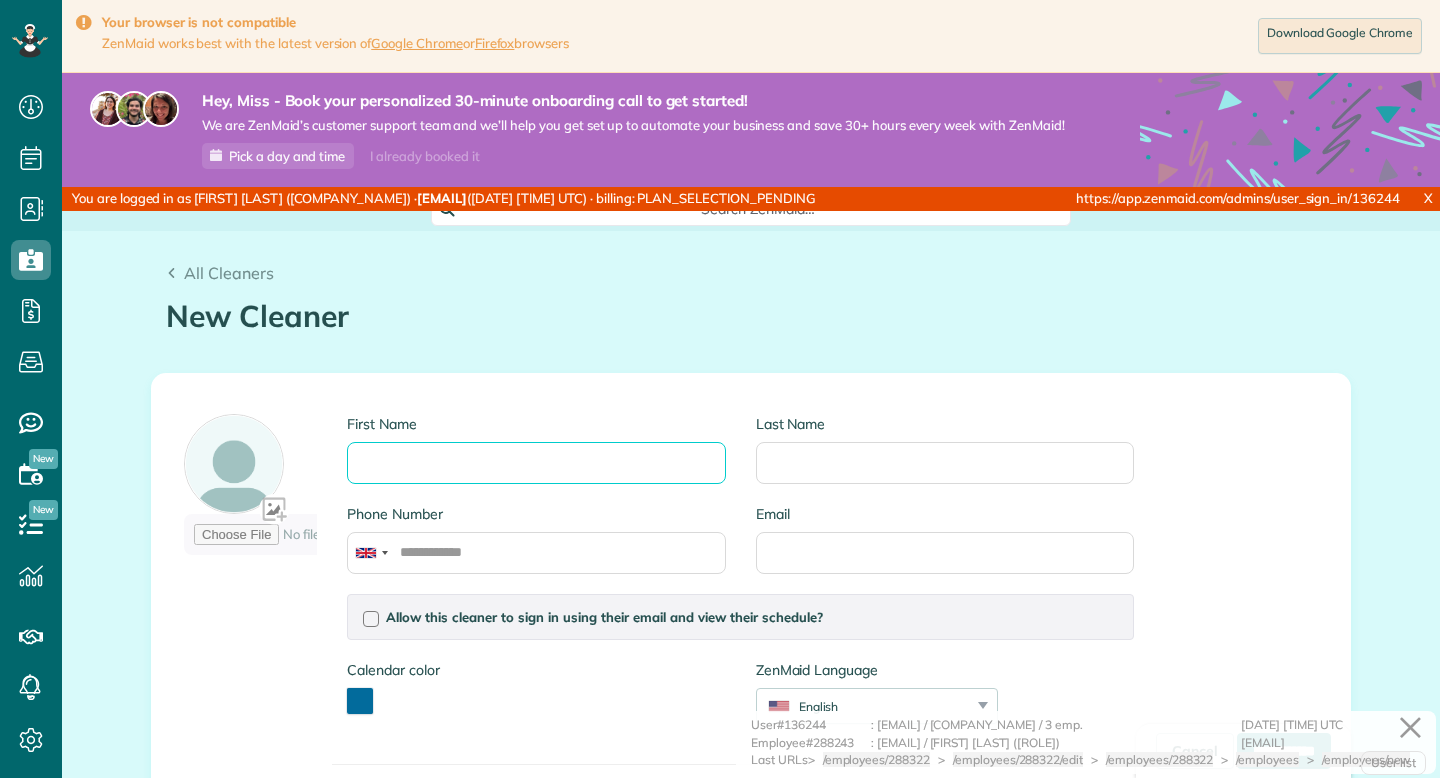 paste on "**********" 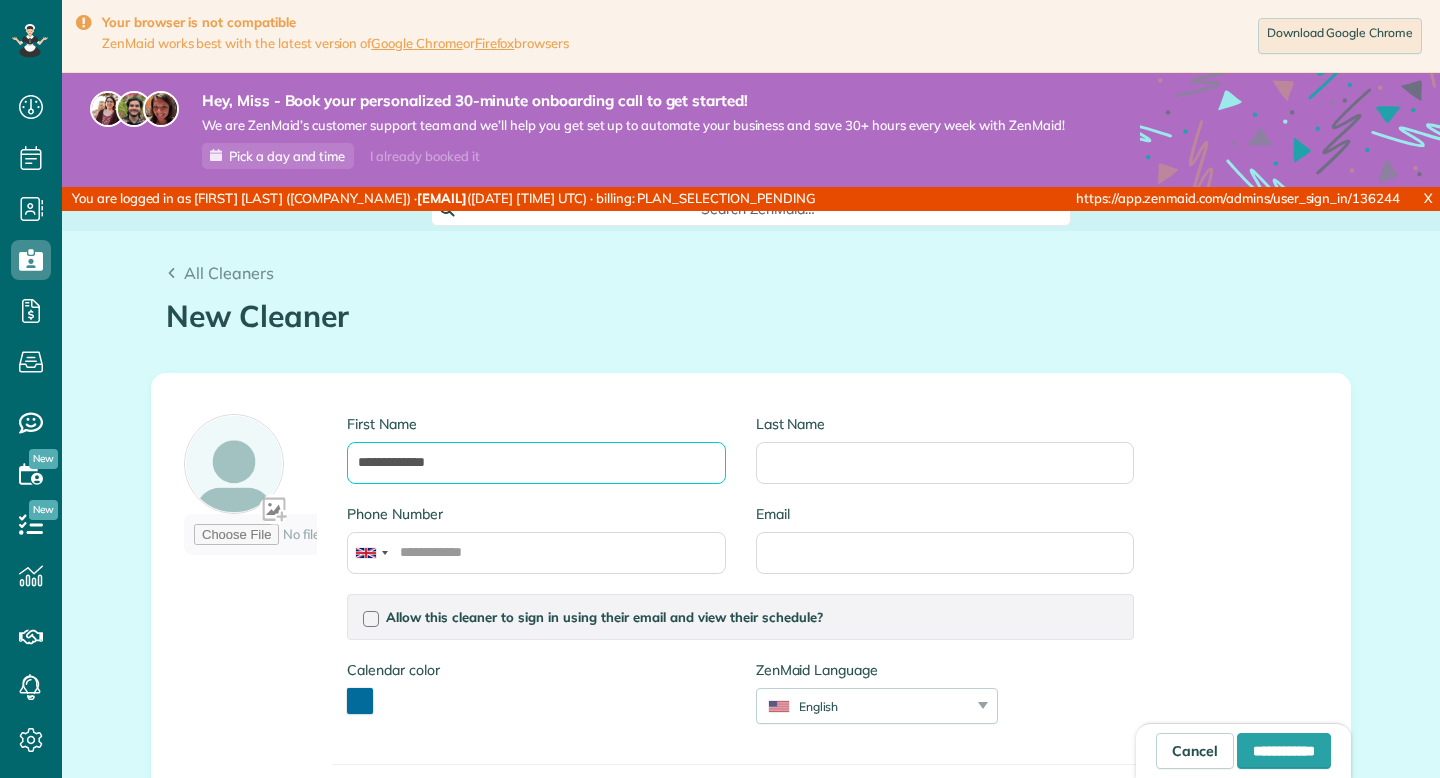 click on "**********" at bounding box center (536, 463) 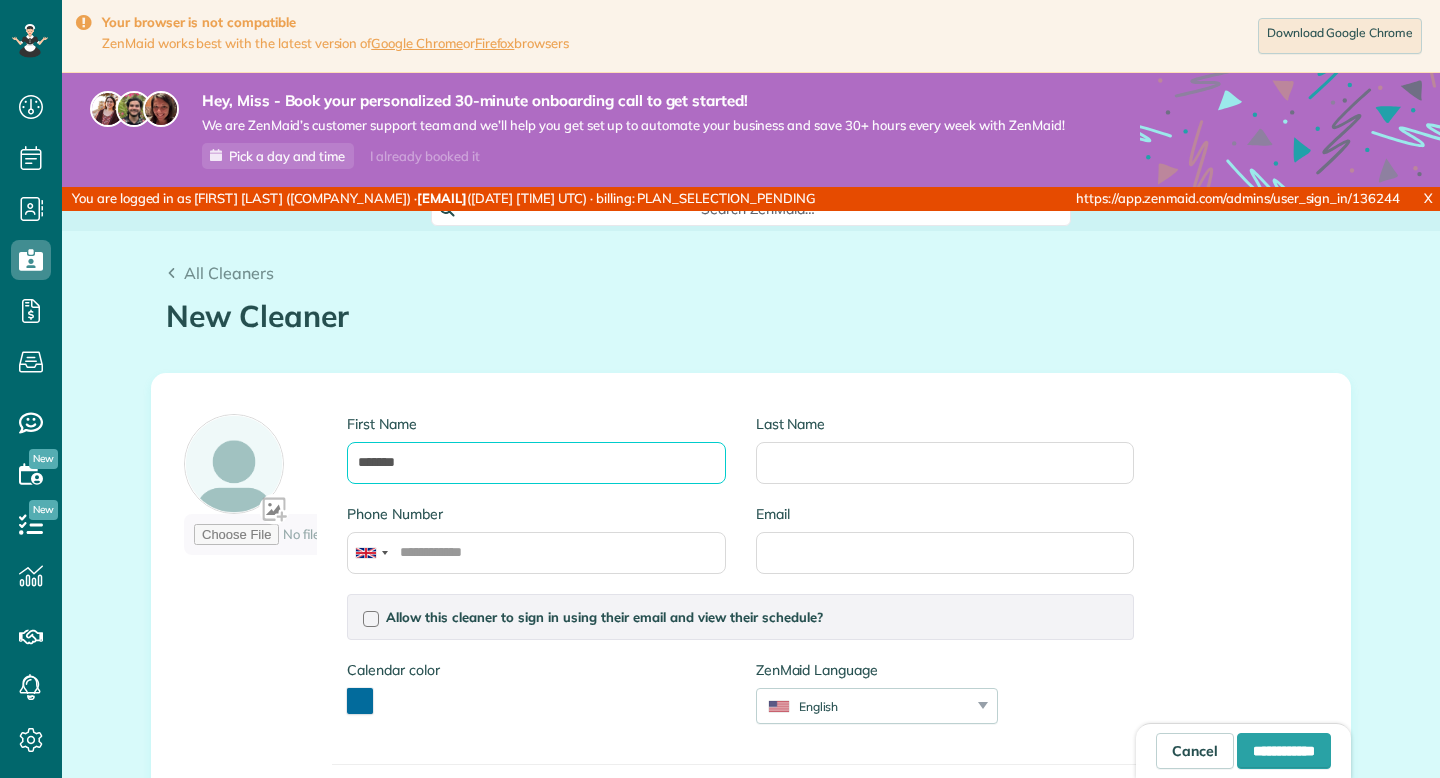 type on "*******" 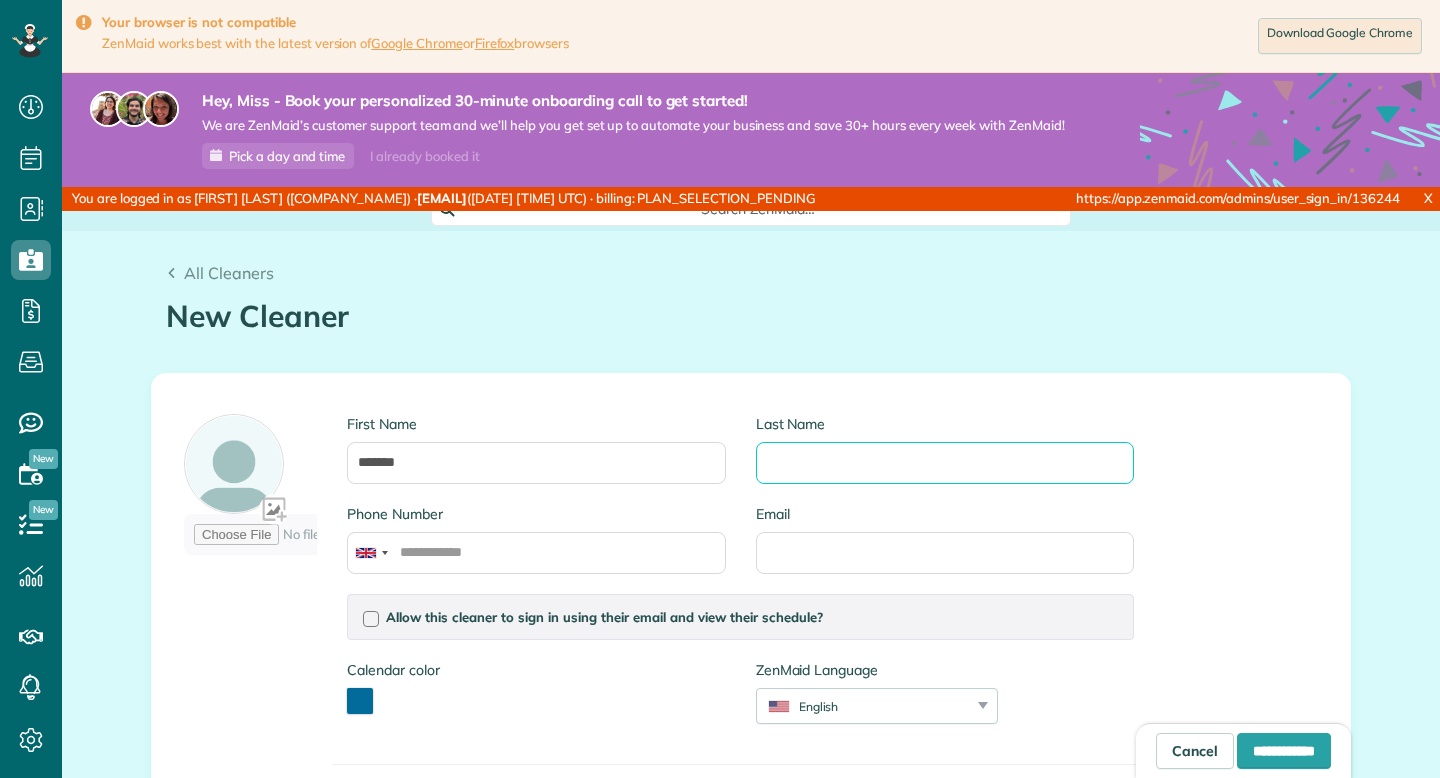 click on "Last Name" at bounding box center [945, 463] 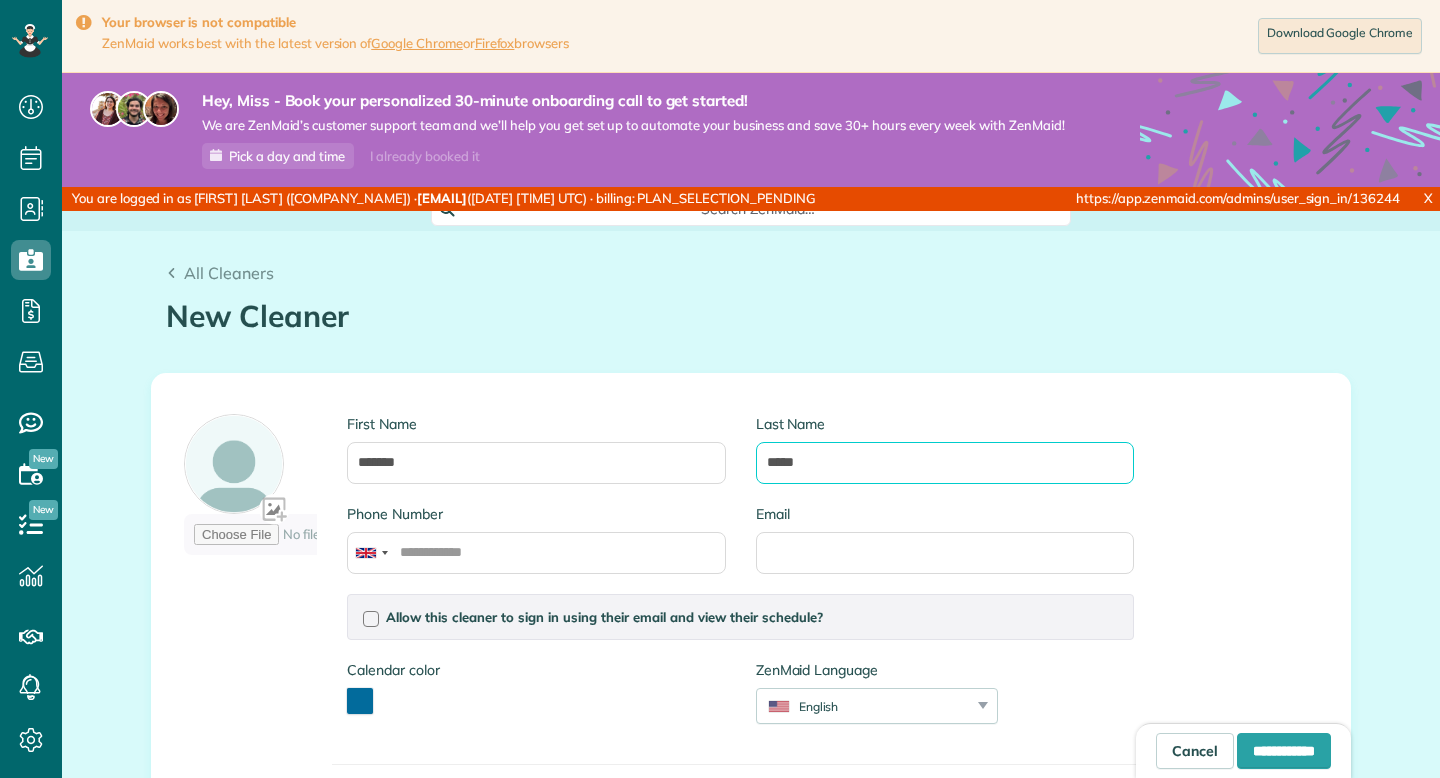 type on "*****" 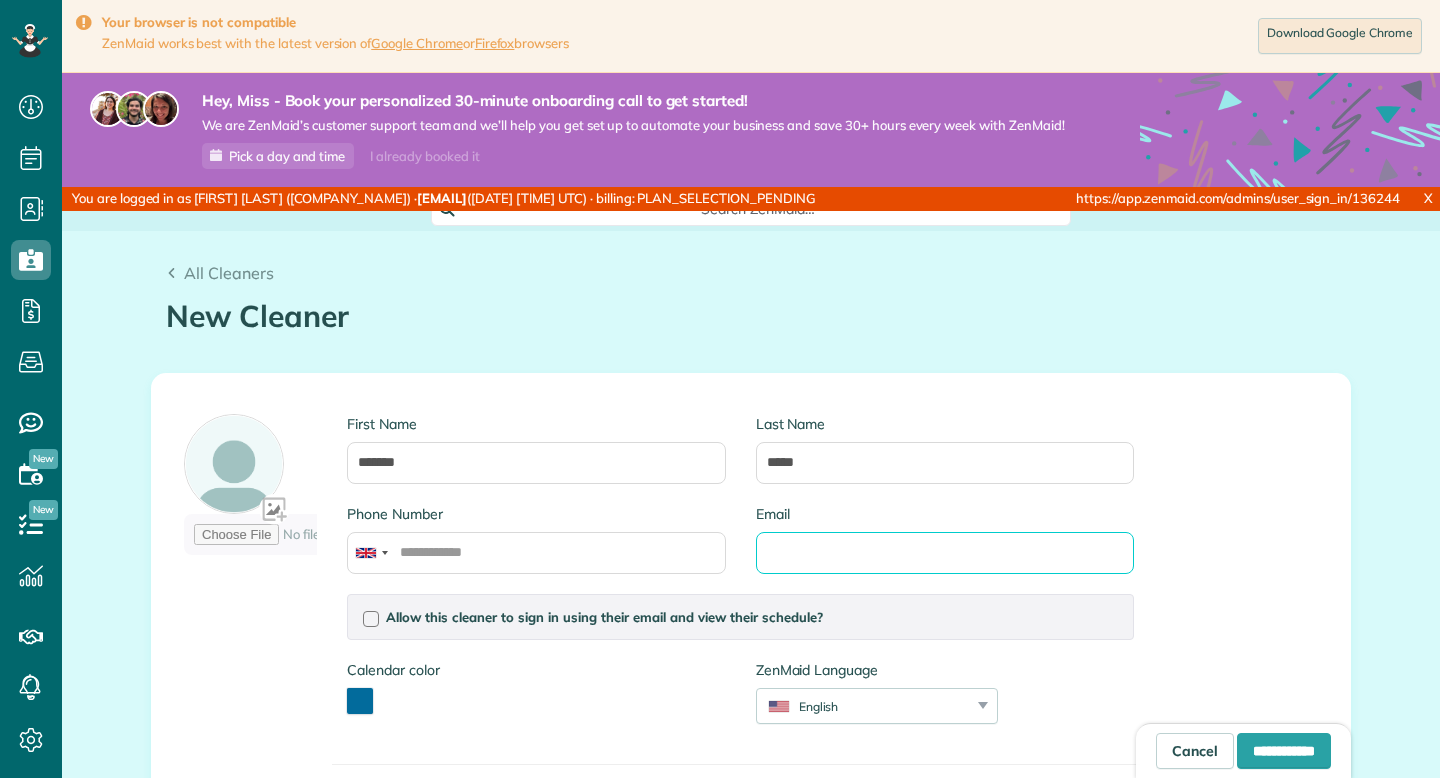 click on "Email" at bounding box center [945, 553] 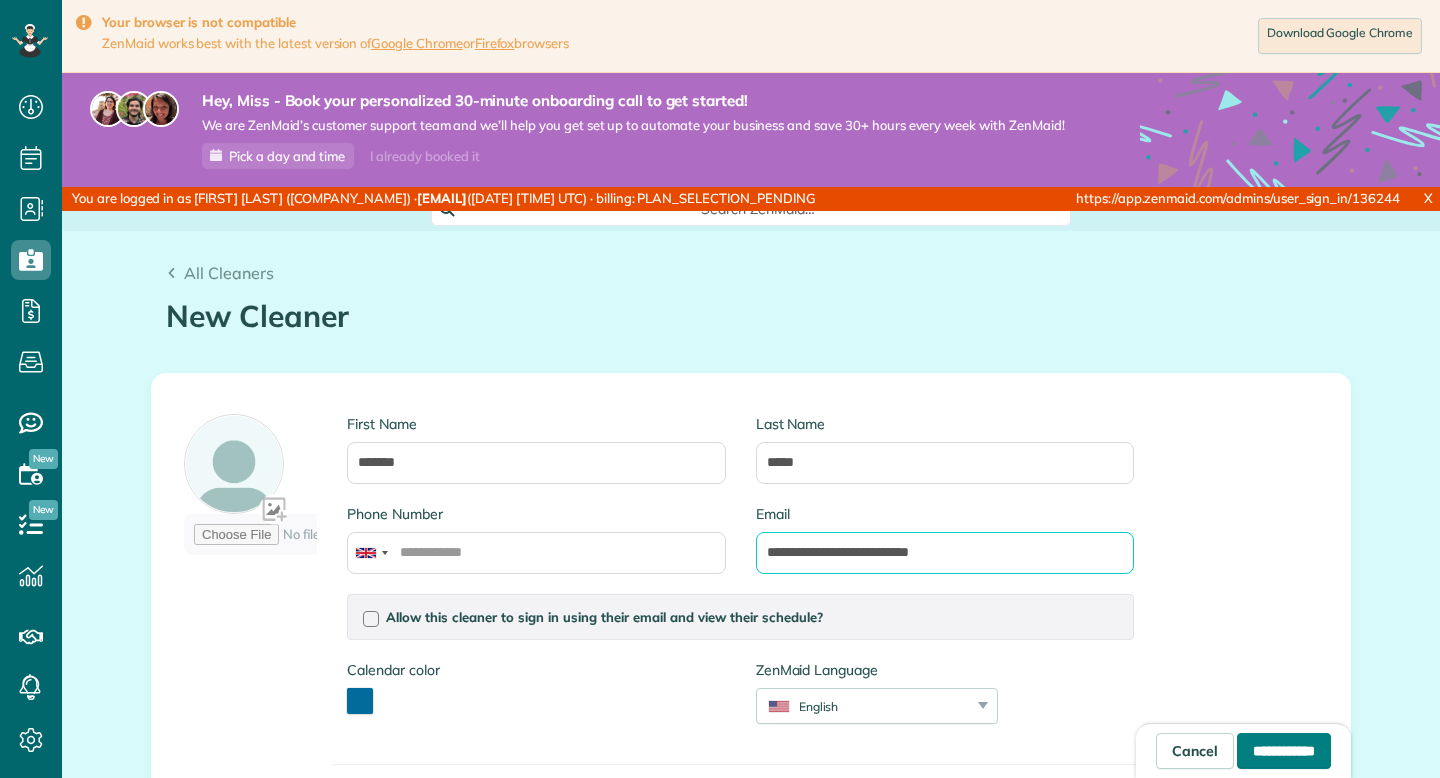 type on "**********" 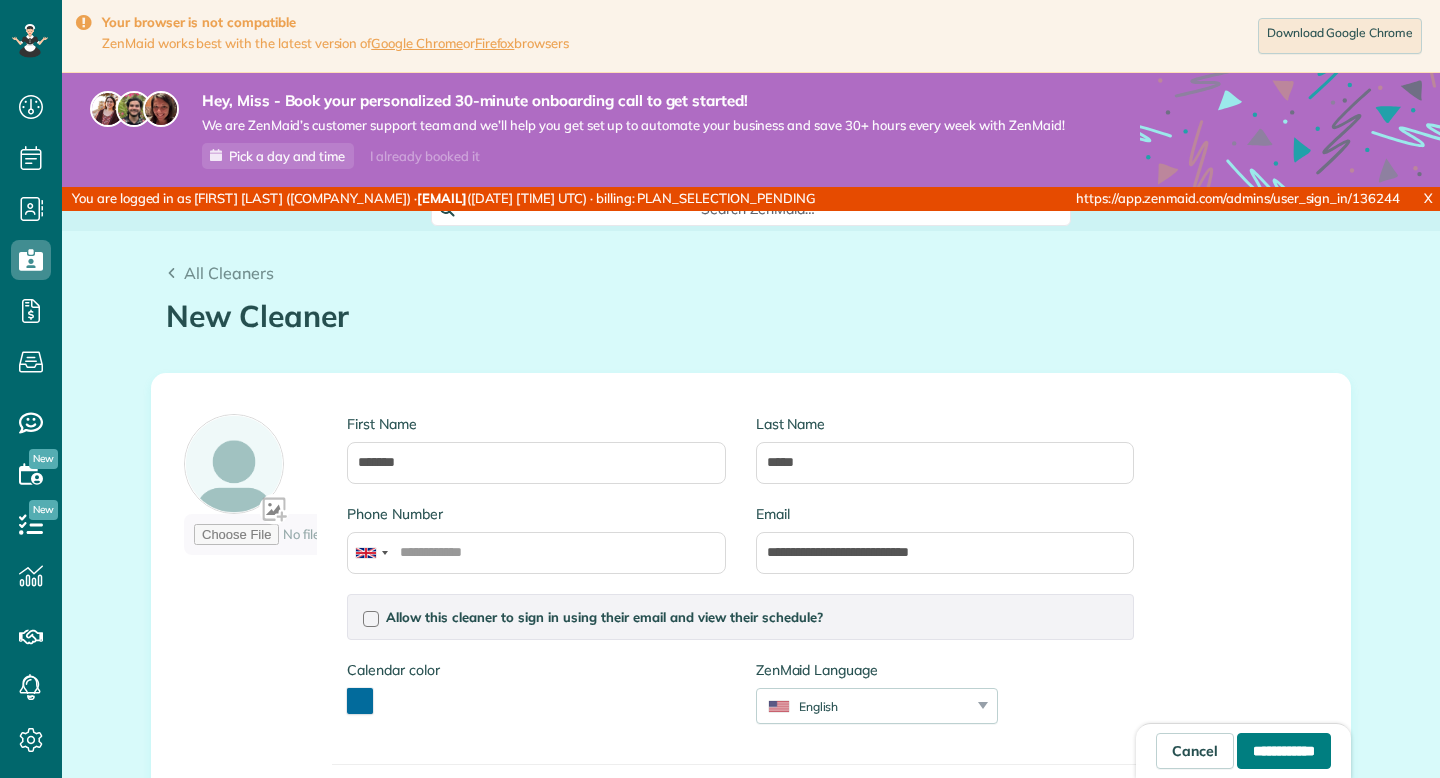 click on "**********" at bounding box center [1284, 751] 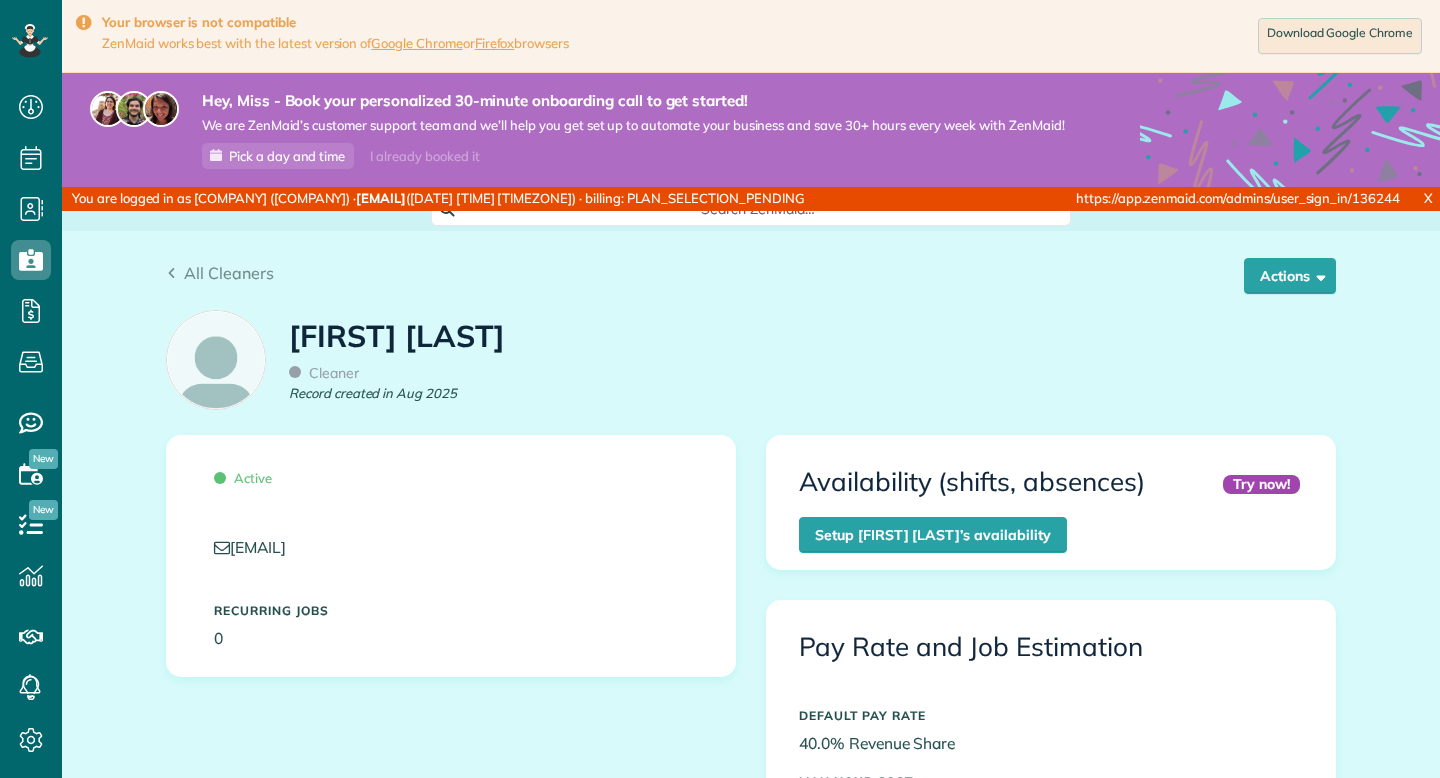 scroll, scrollTop: 0, scrollLeft: 0, axis: both 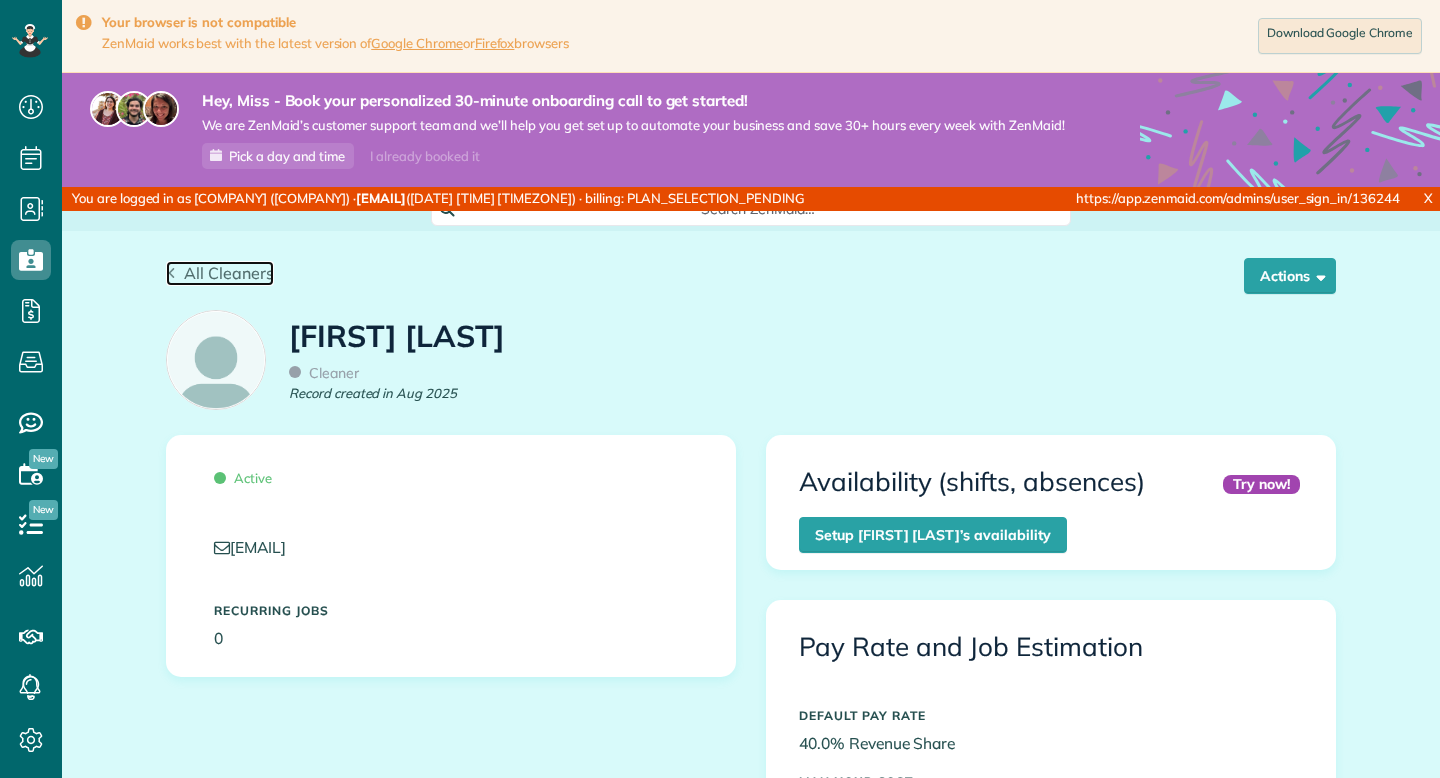 click on "All Cleaners" at bounding box center [229, 273] 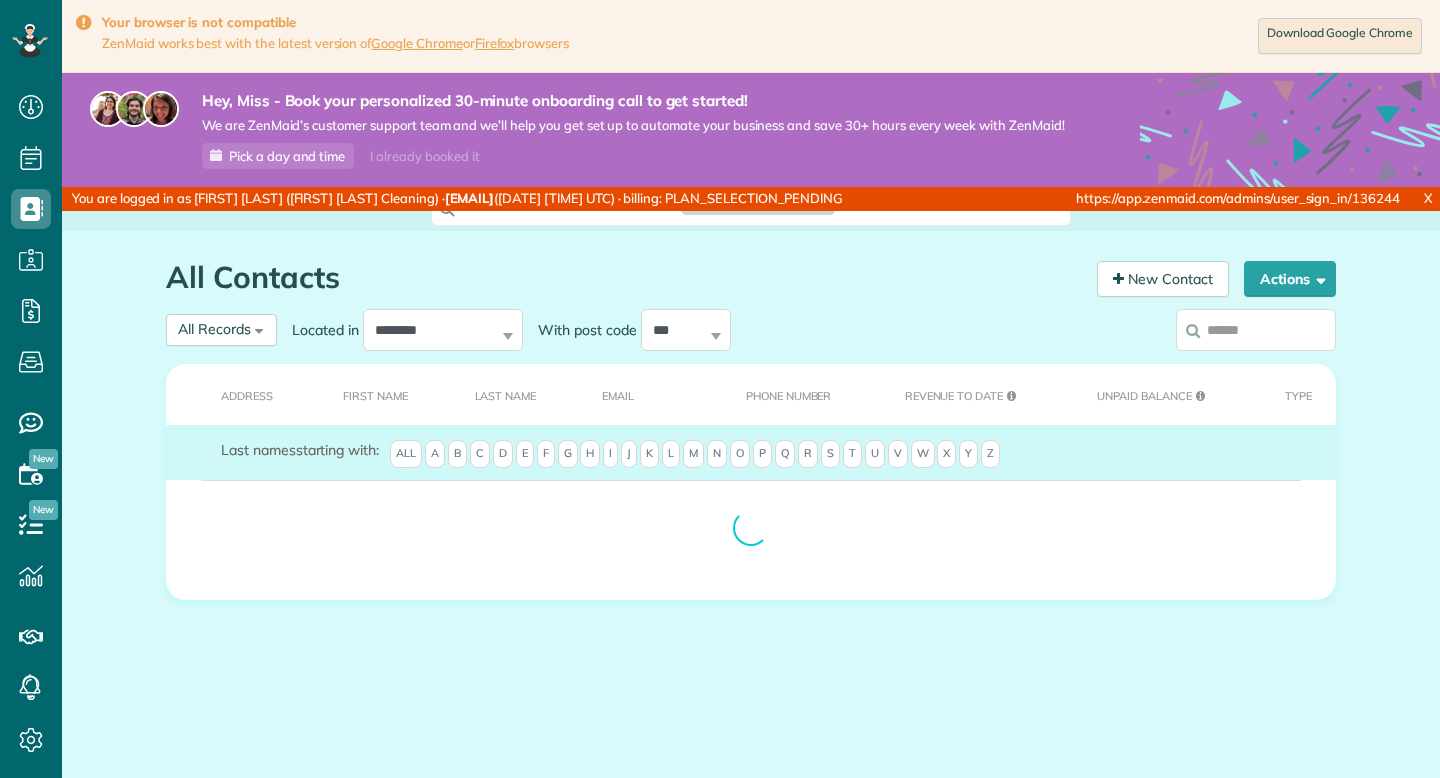 scroll, scrollTop: 0, scrollLeft: 0, axis: both 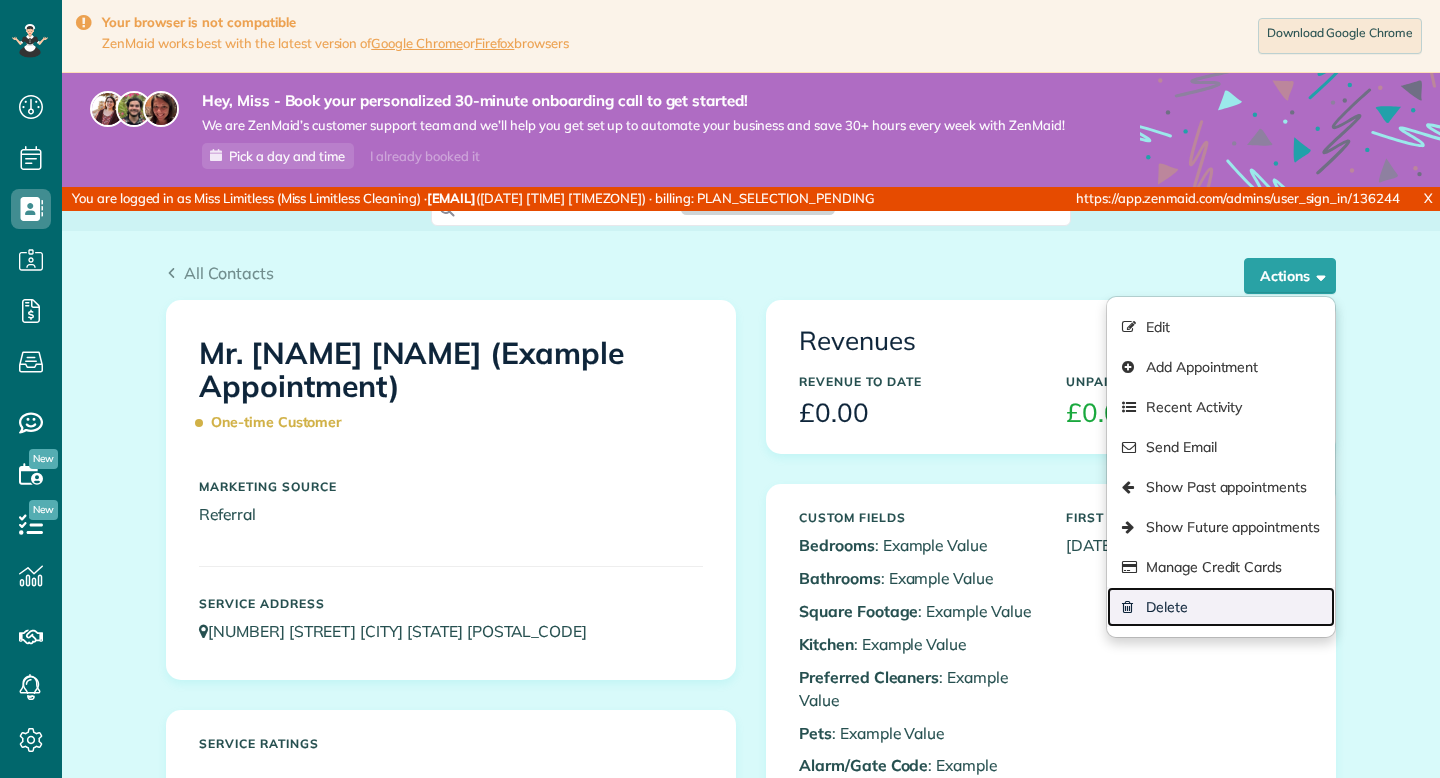click on "Delete" at bounding box center (1221, 607) 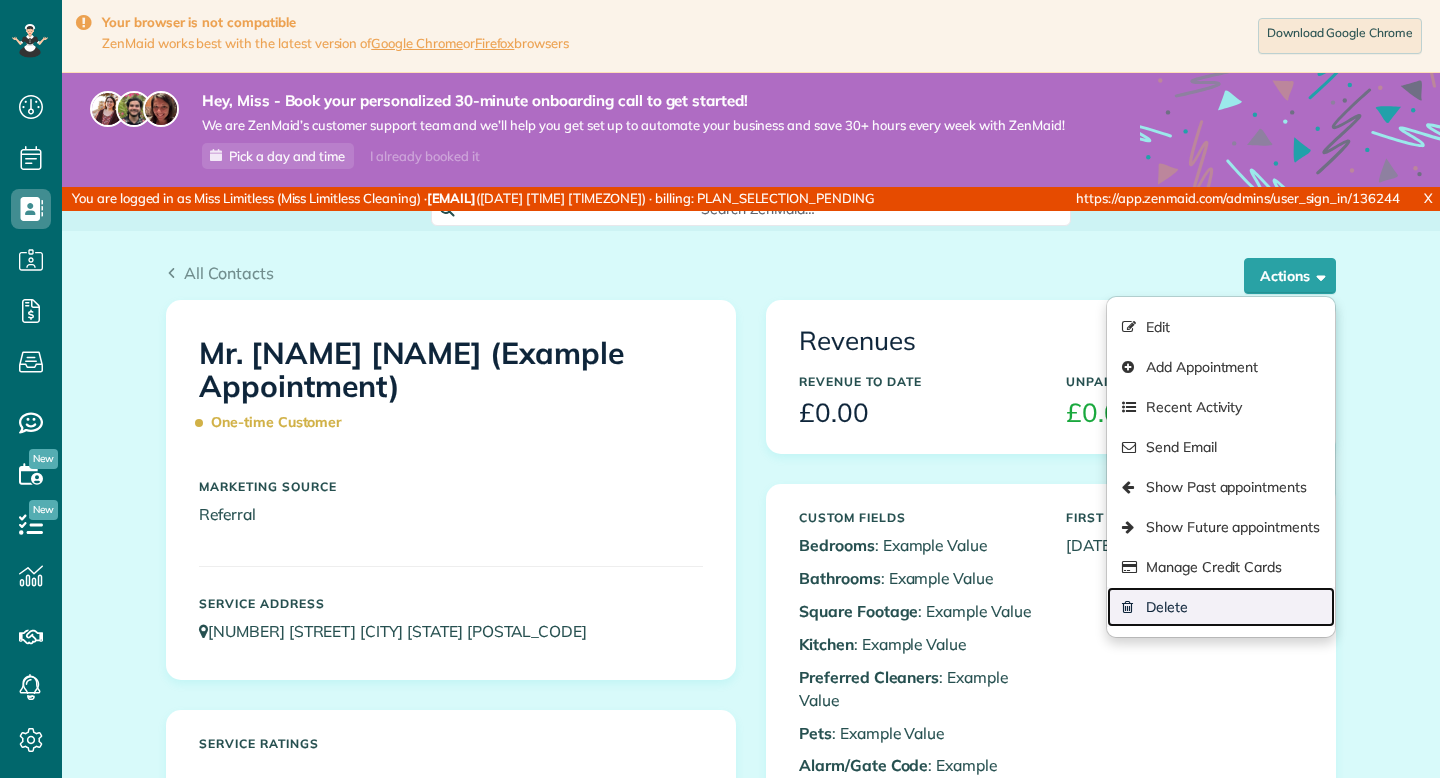 scroll, scrollTop: 778, scrollLeft: 62, axis: both 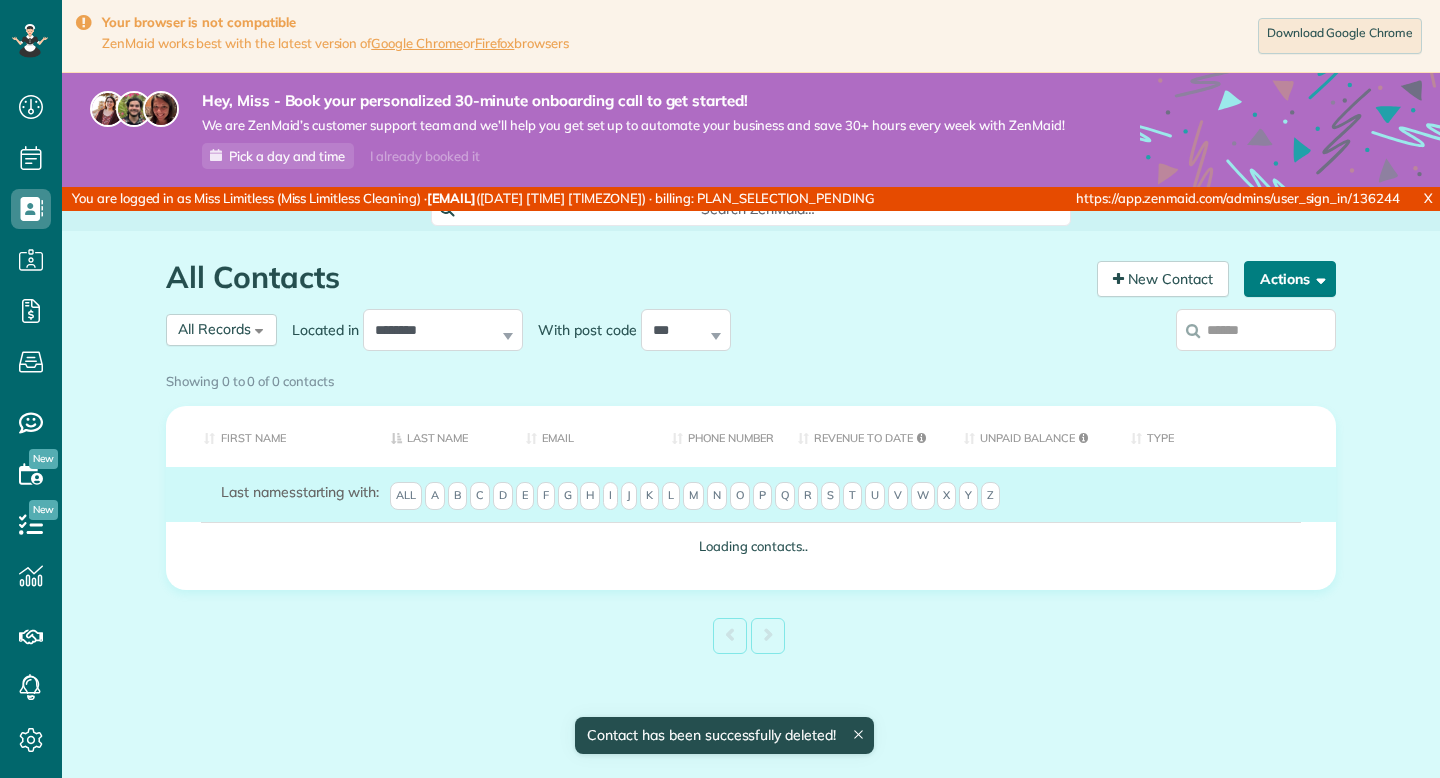 click on "Actions" at bounding box center (1290, 279) 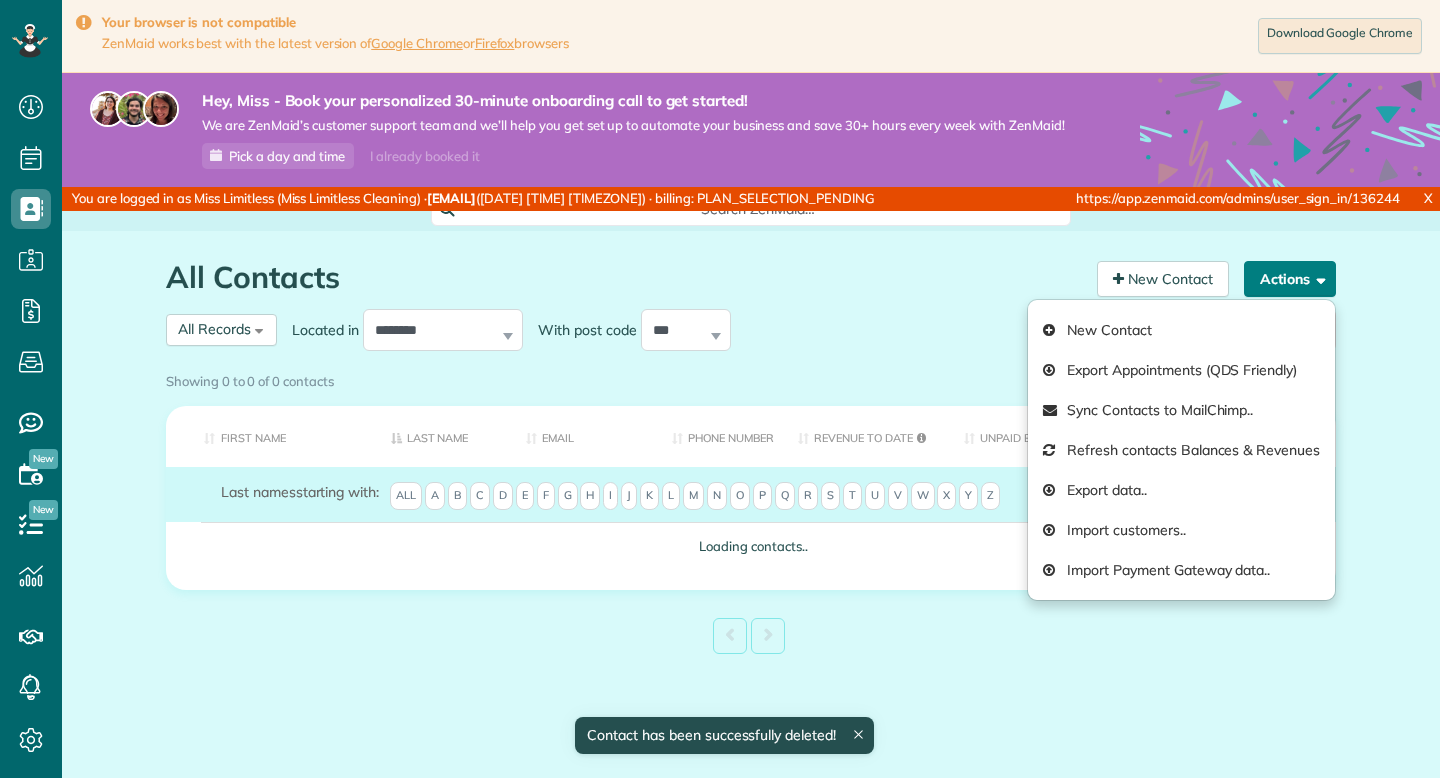 scroll, scrollTop: 0, scrollLeft: 0, axis: both 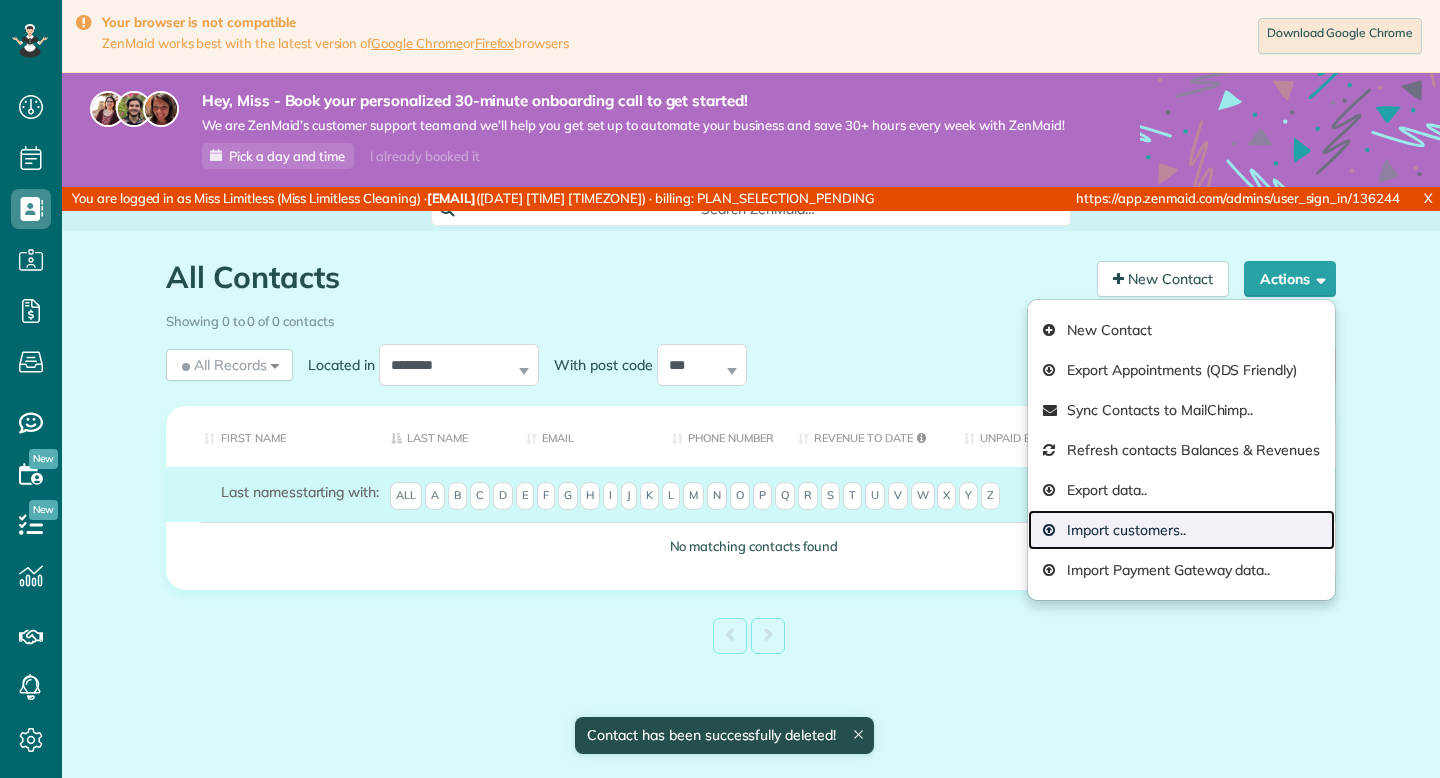 click on "Import customers.." at bounding box center (1181, 530) 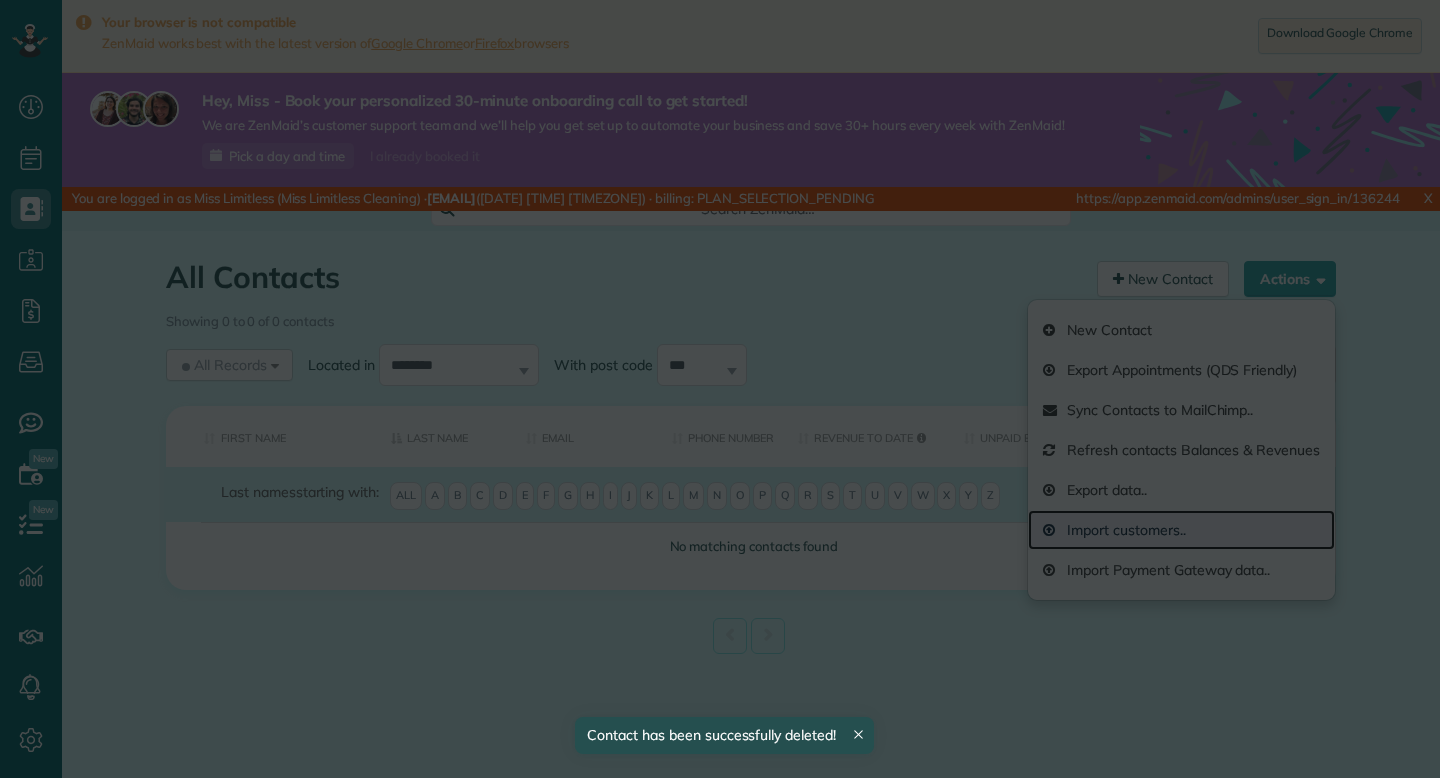 scroll, scrollTop: 778, scrollLeft: 62, axis: both 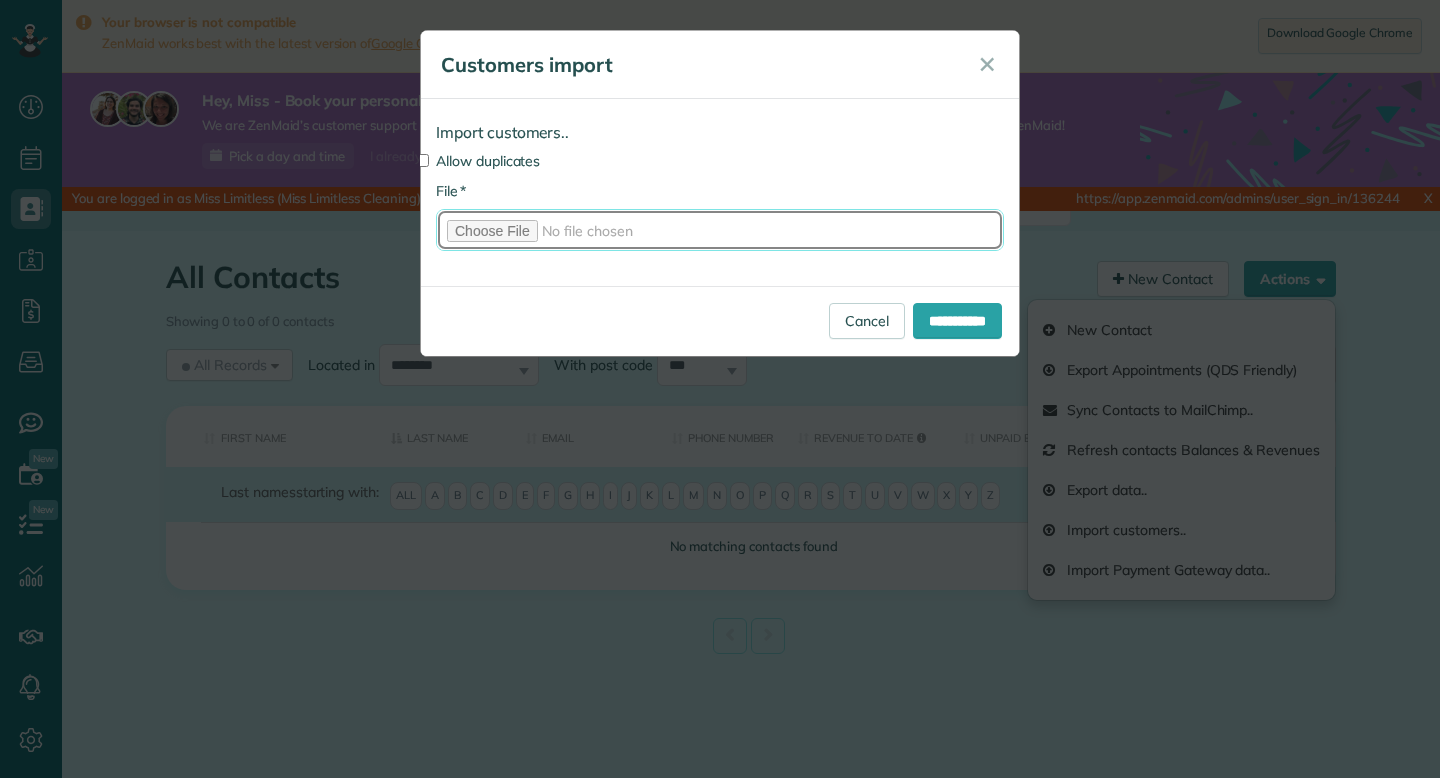 click on "*  File" at bounding box center [720, 230] 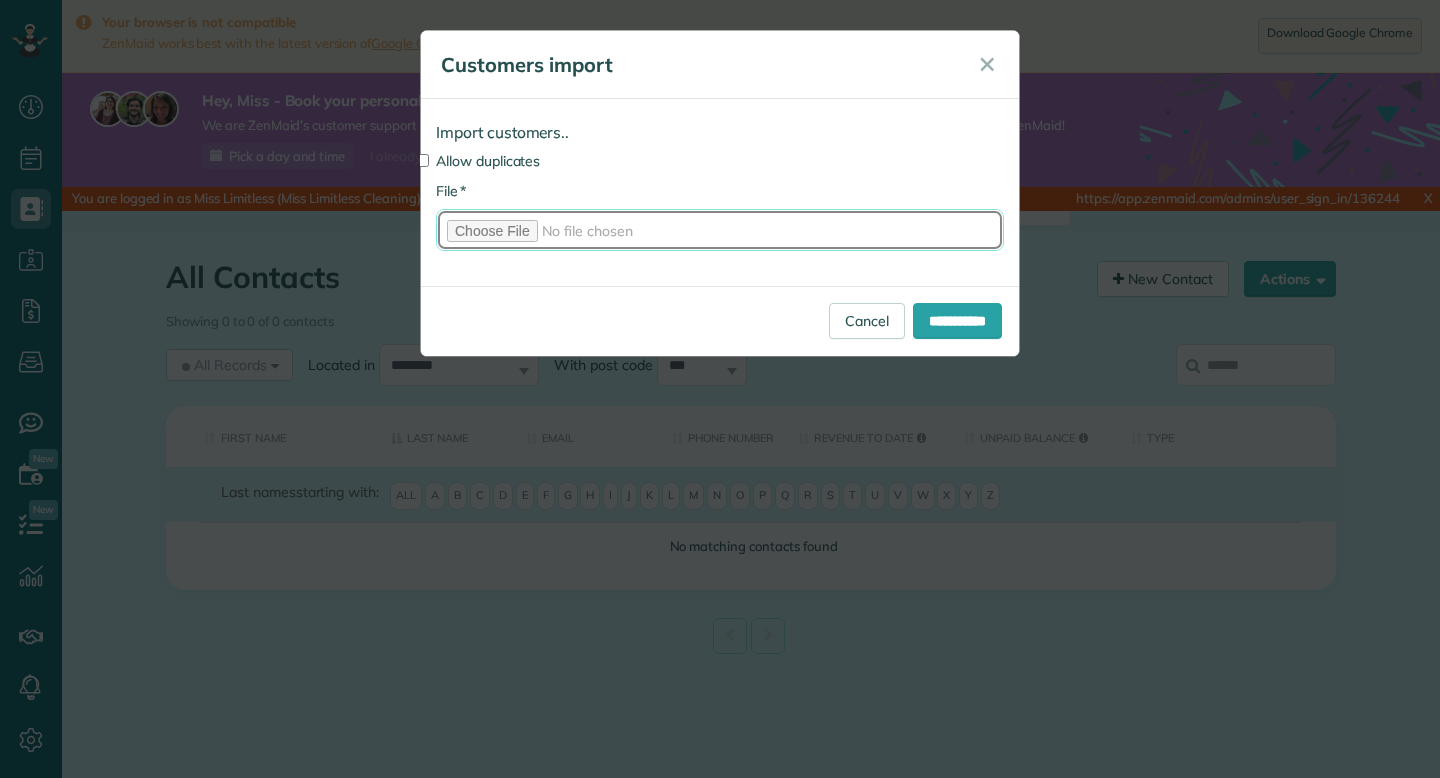 type on "**********" 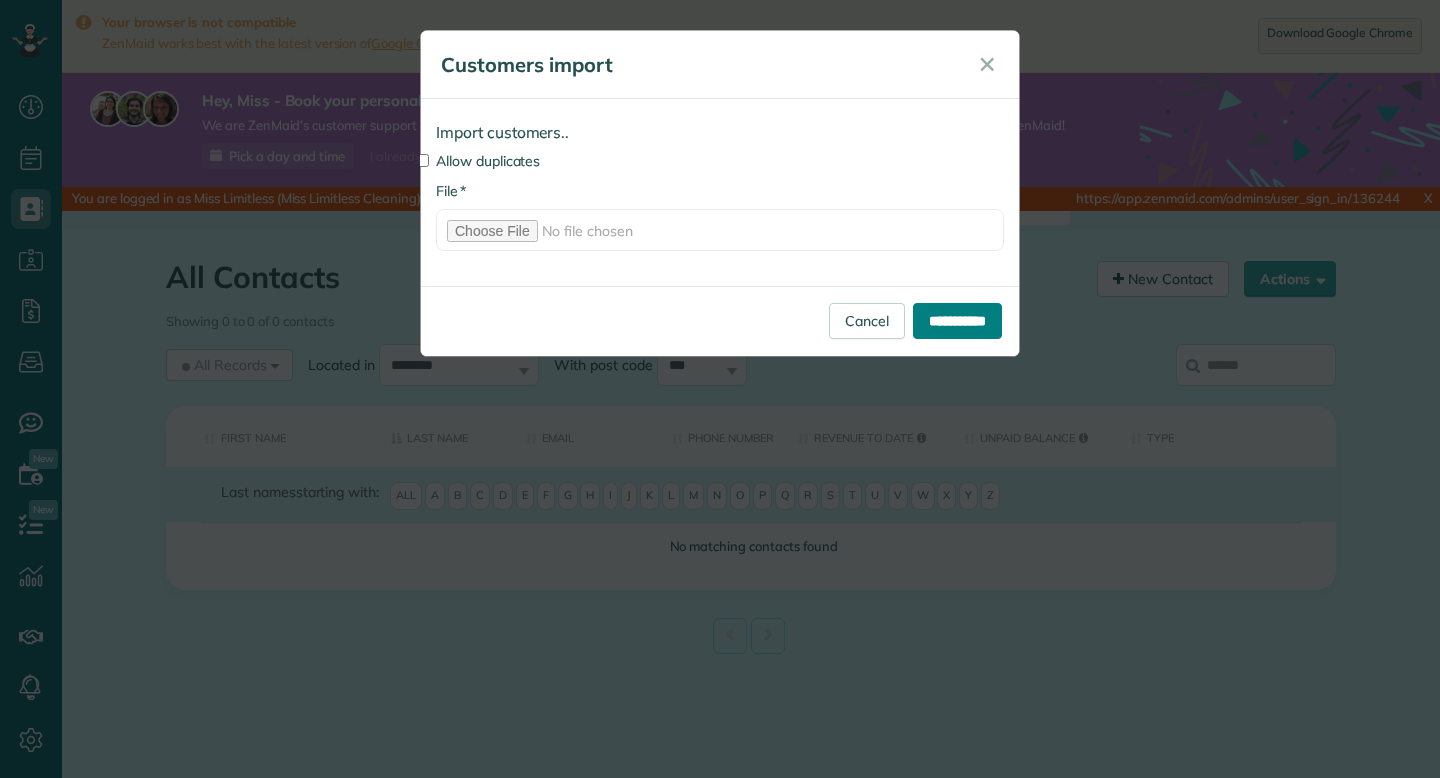 click on "**********" at bounding box center (957, 321) 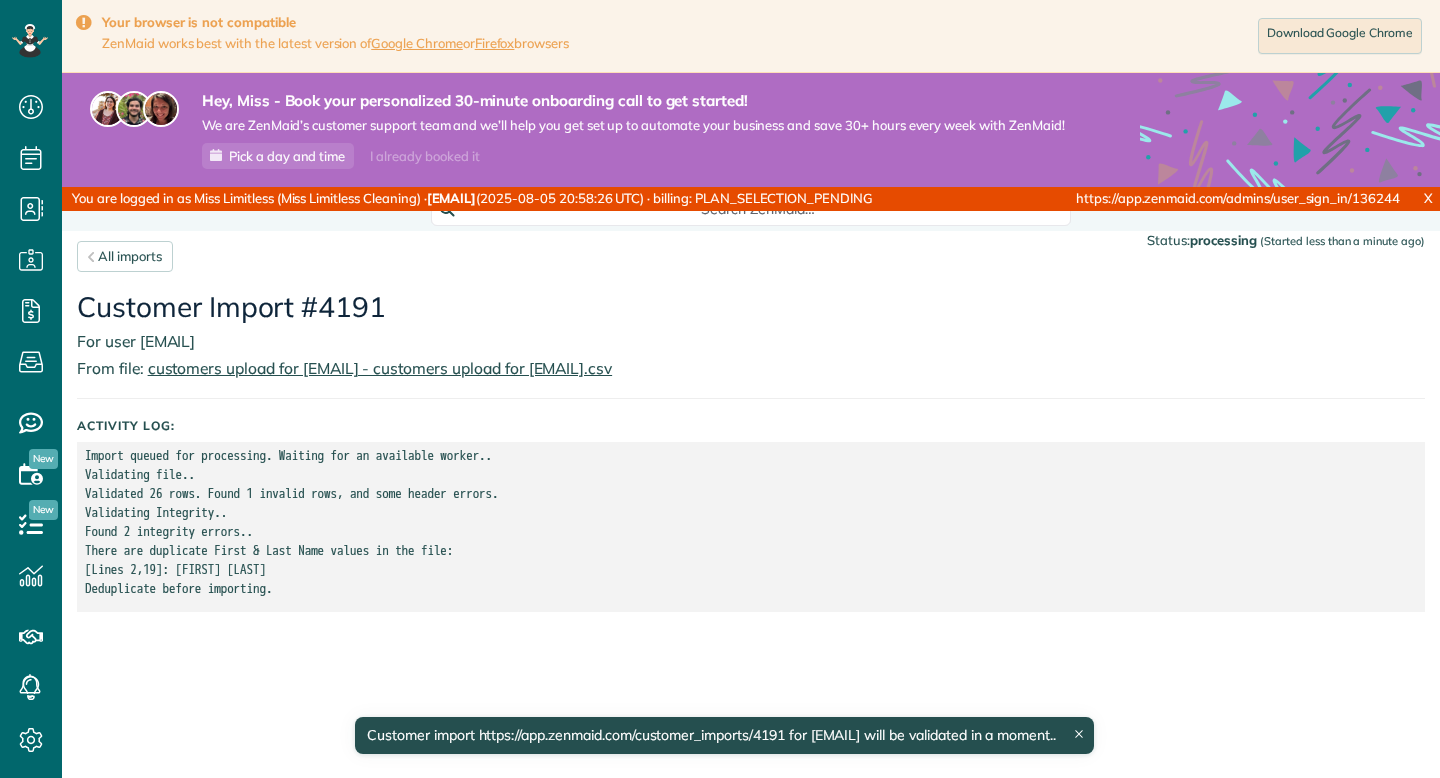 scroll, scrollTop: 0, scrollLeft: 0, axis: both 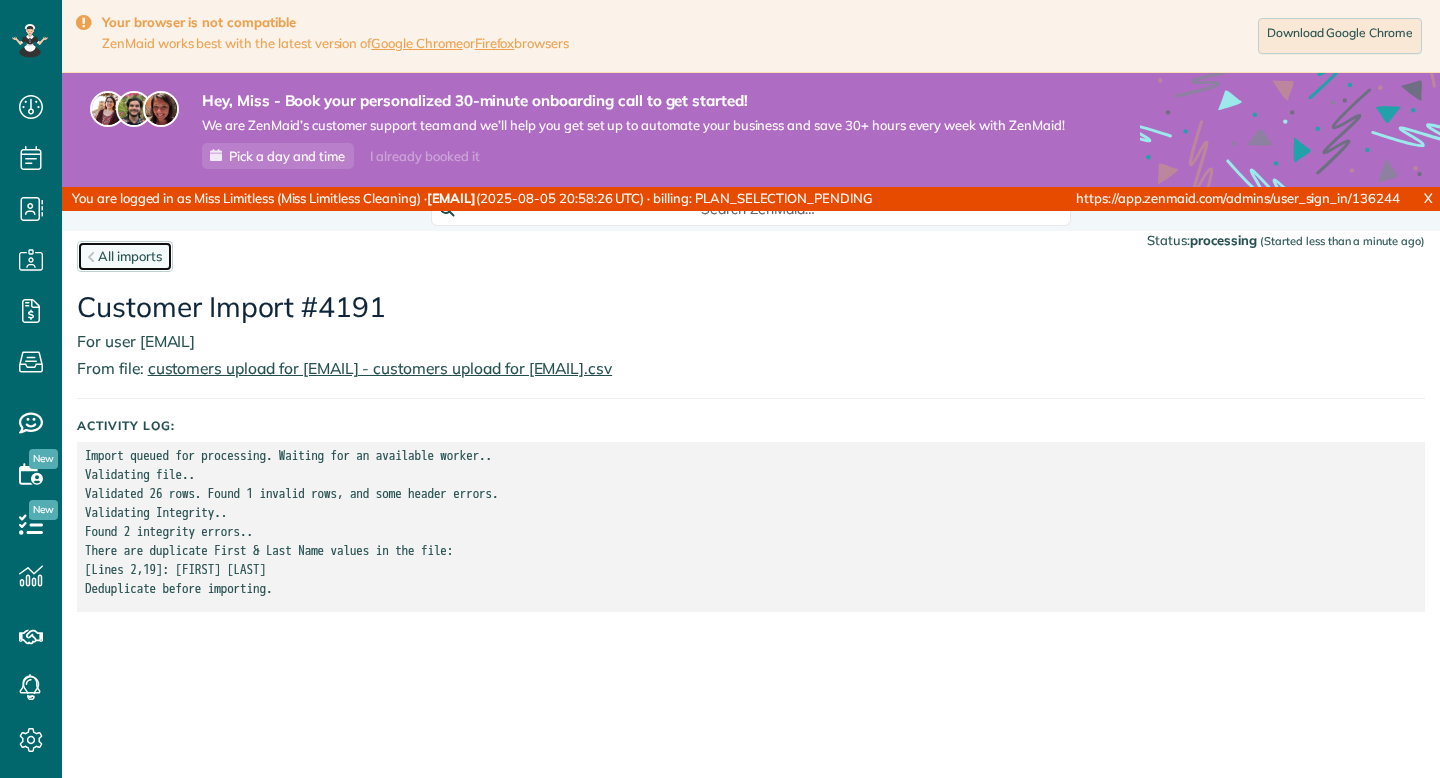 click on "All imports" at bounding box center [125, 256] 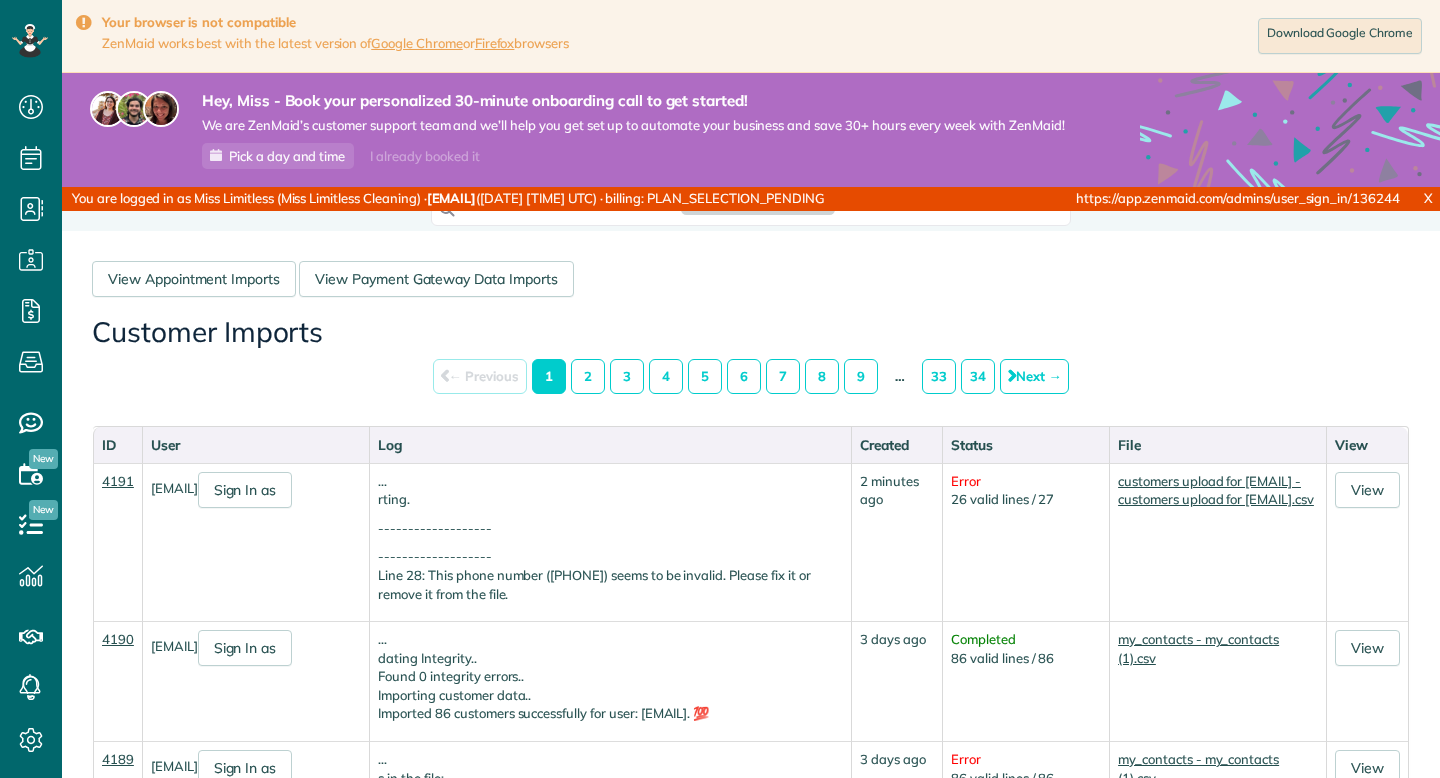 scroll, scrollTop: 0, scrollLeft: 0, axis: both 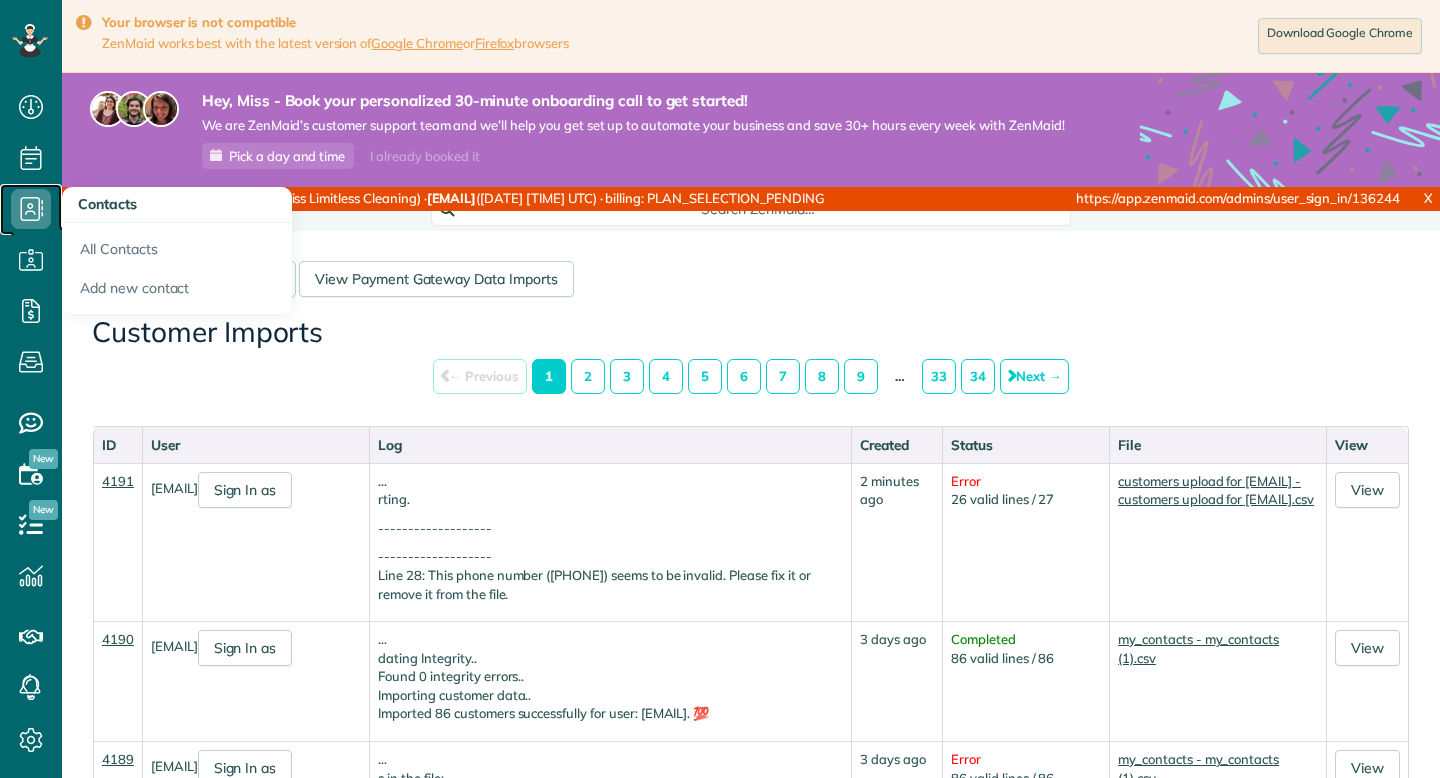 click 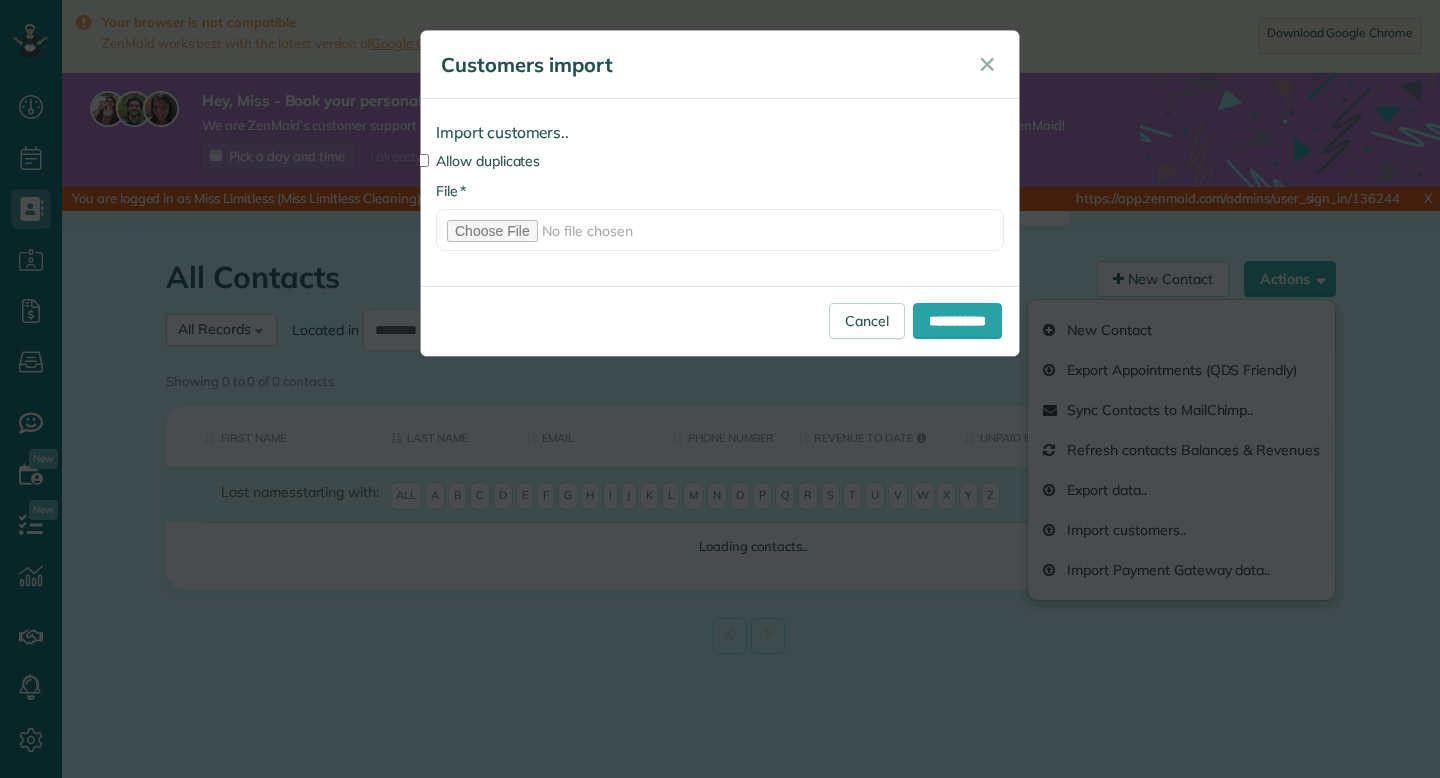 scroll, scrollTop: 0, scrollLeft: 0, axis: both 